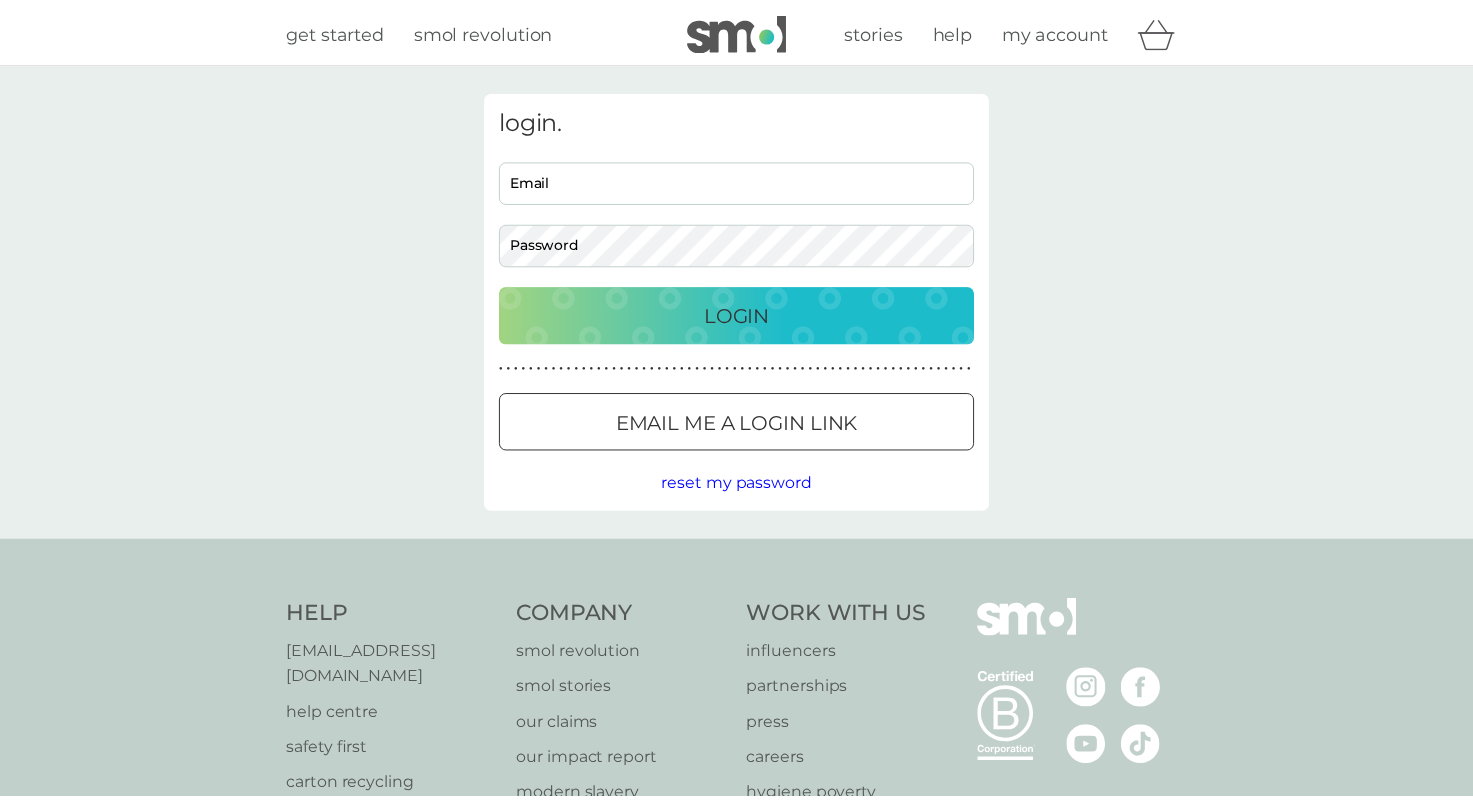 scroll, scrollTop: 0, scrollLeft: 0, axis: both 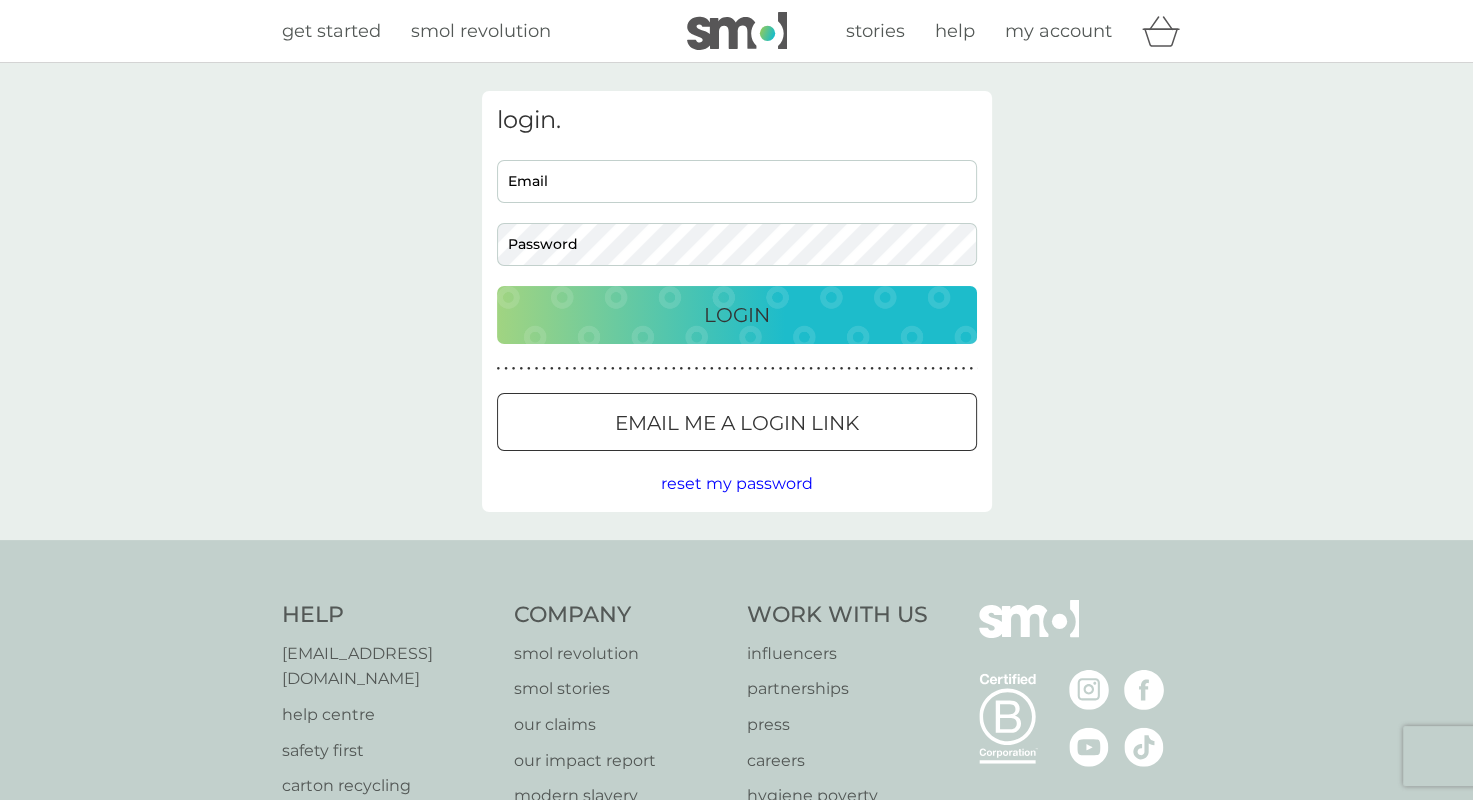 type on "[EMAIL_ADDRESS][DOMAIN_NAME]" 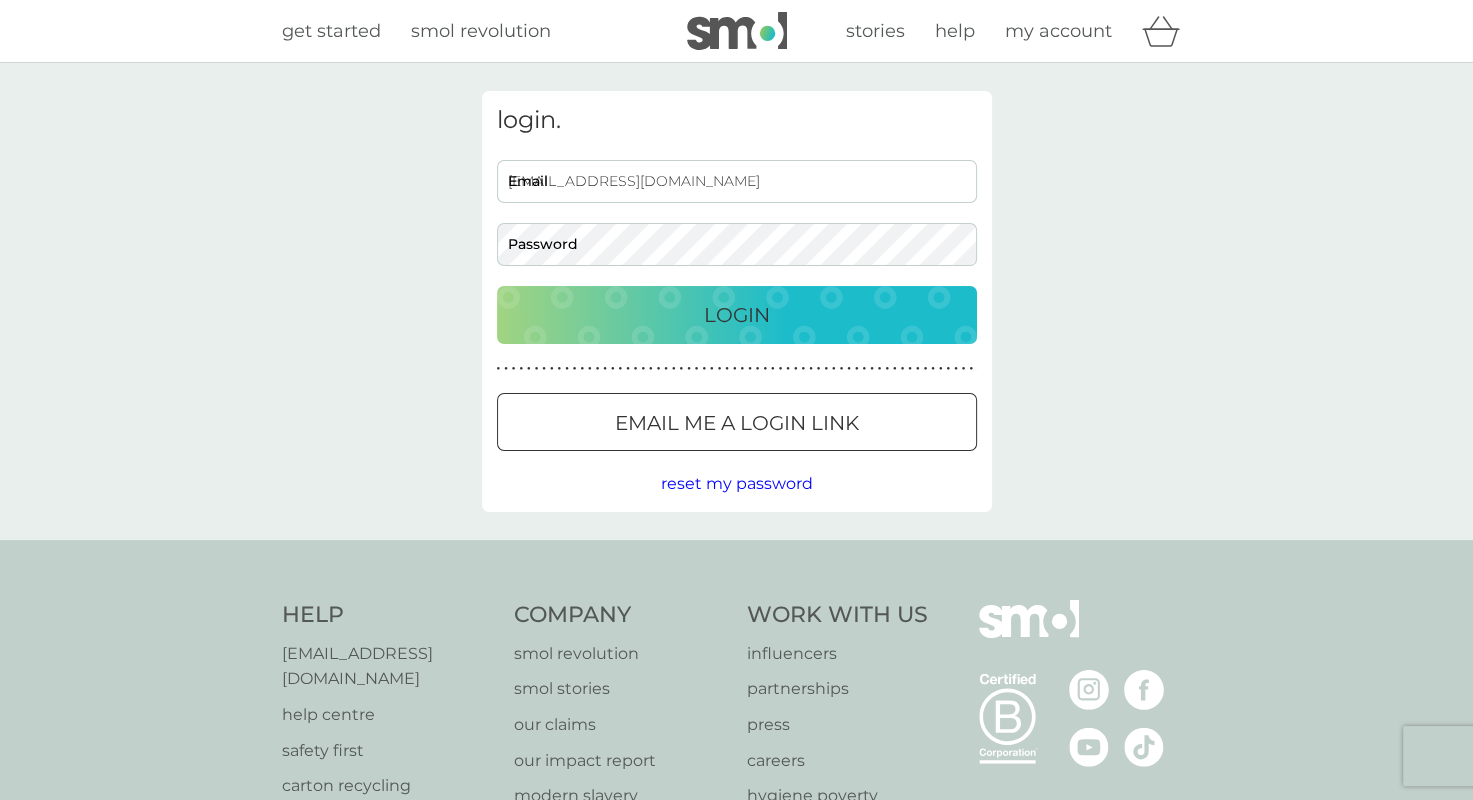 click on "Login" at bounding box center (737, 315) 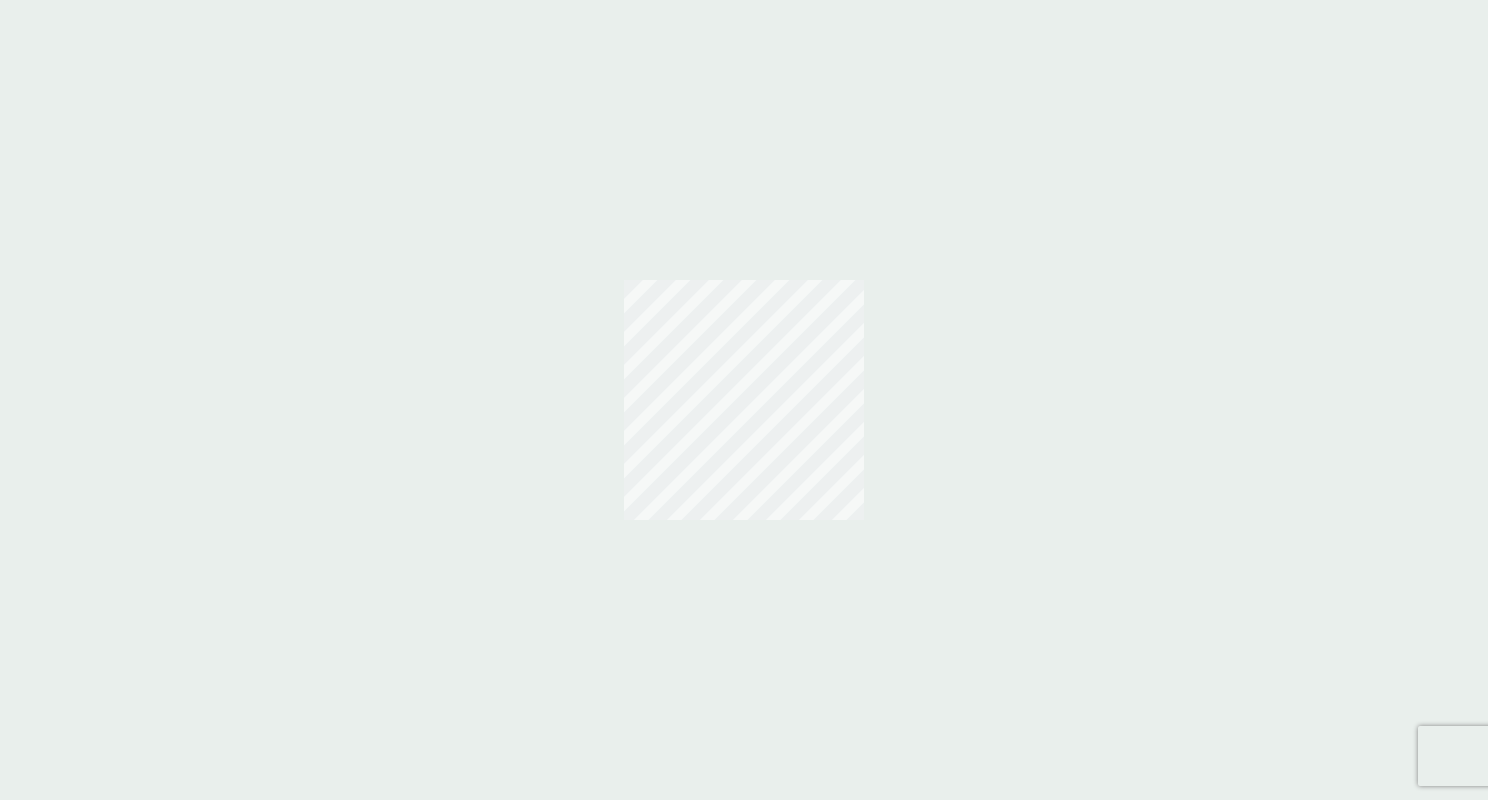 scroll, scrollTop: 0, scrollLeft: 0, axis: both 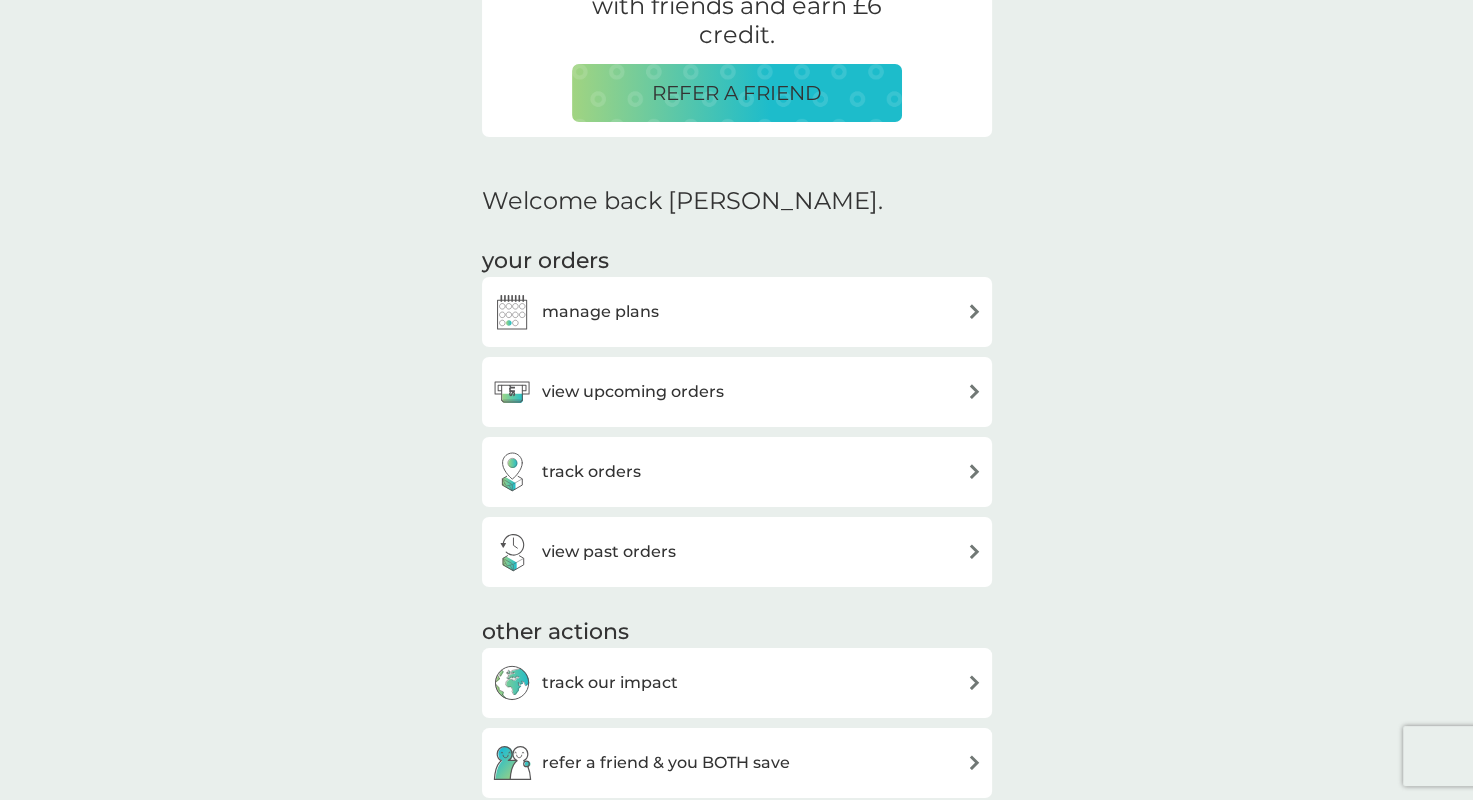 click on "manage plans" at bounding box center [737, 312] 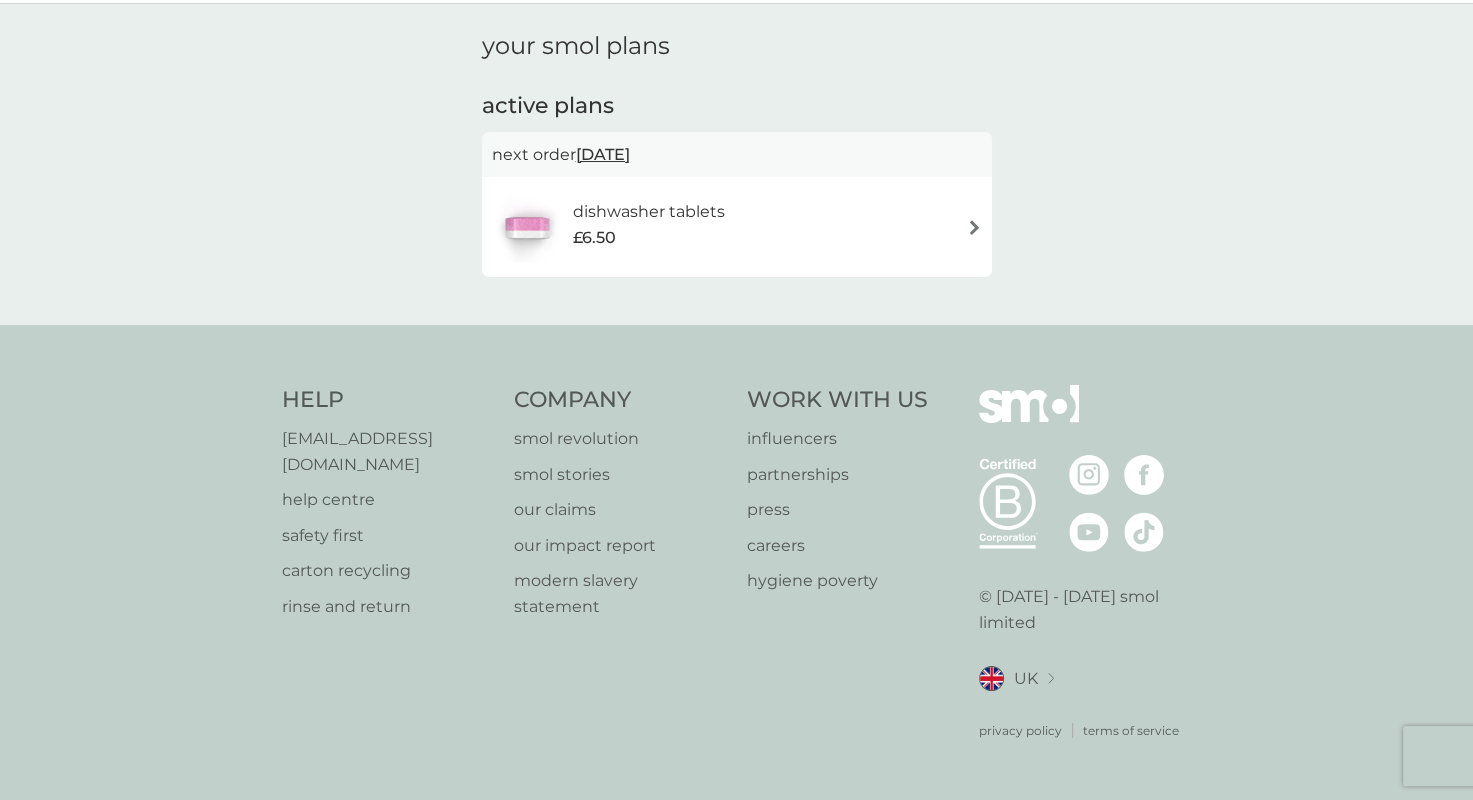 scroll, scrollTop: 0, scrollLeft: 0, axis: both 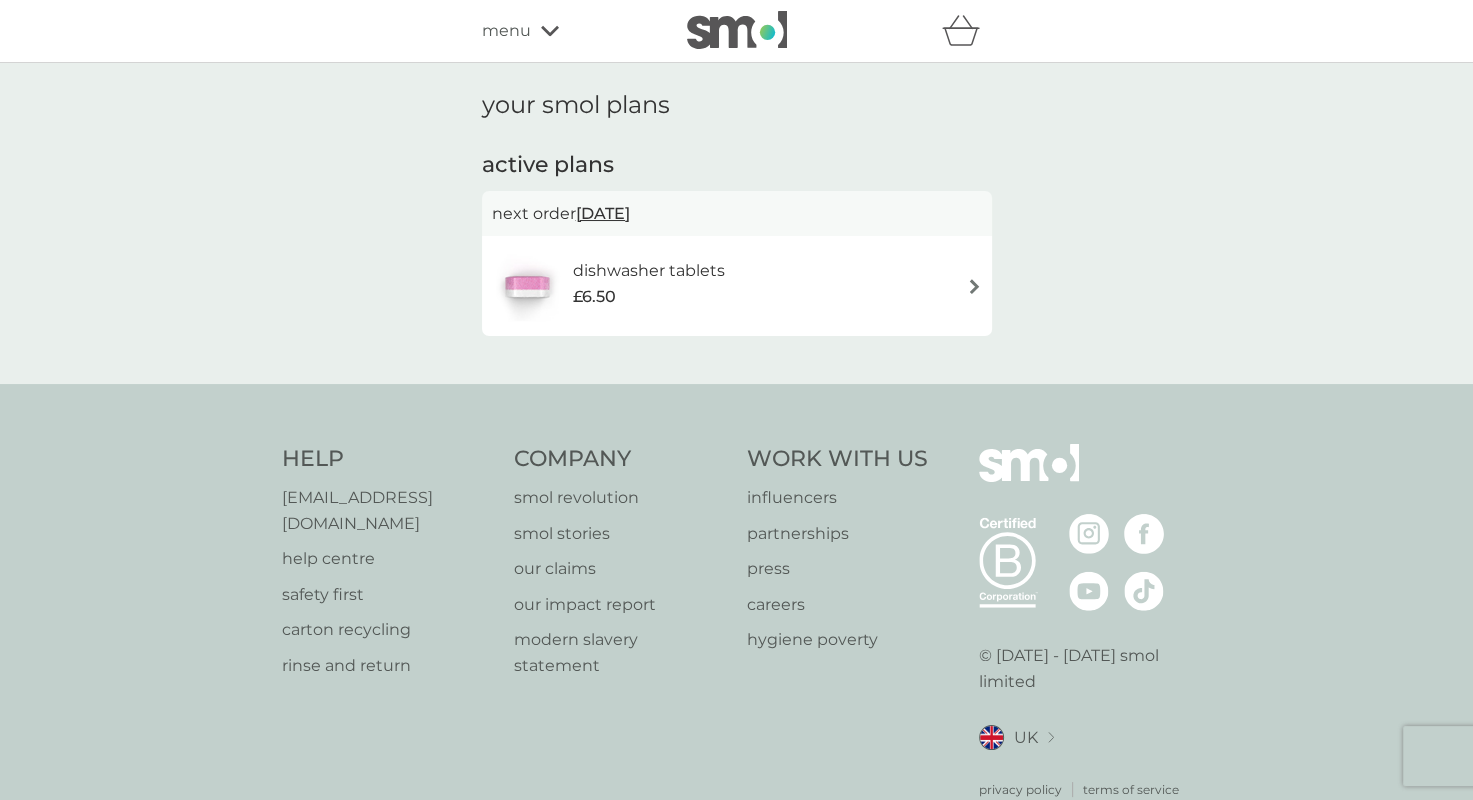 click on "menu" at bounding box center (506, 31) 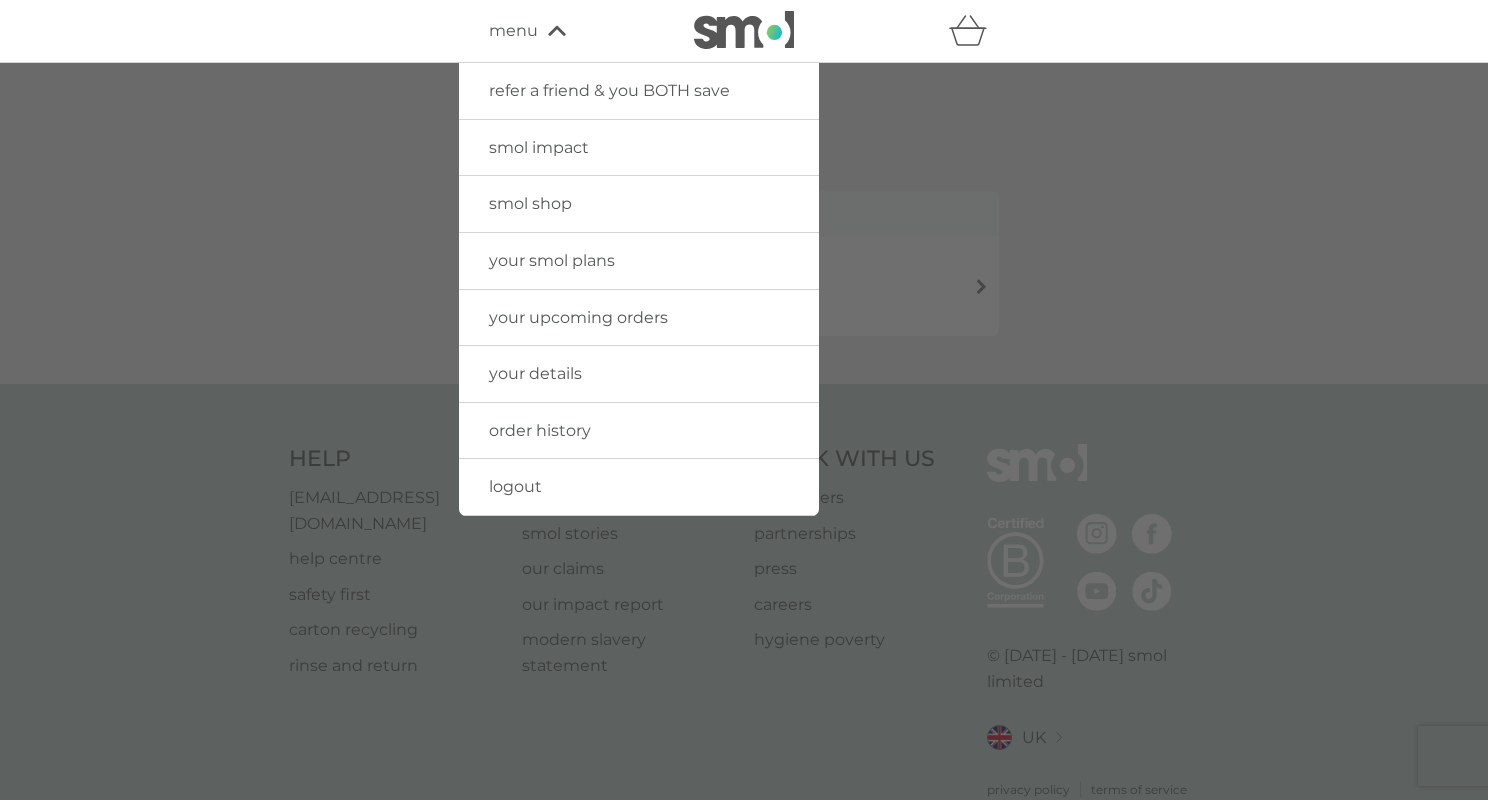 click at bounding box center (744, 463) 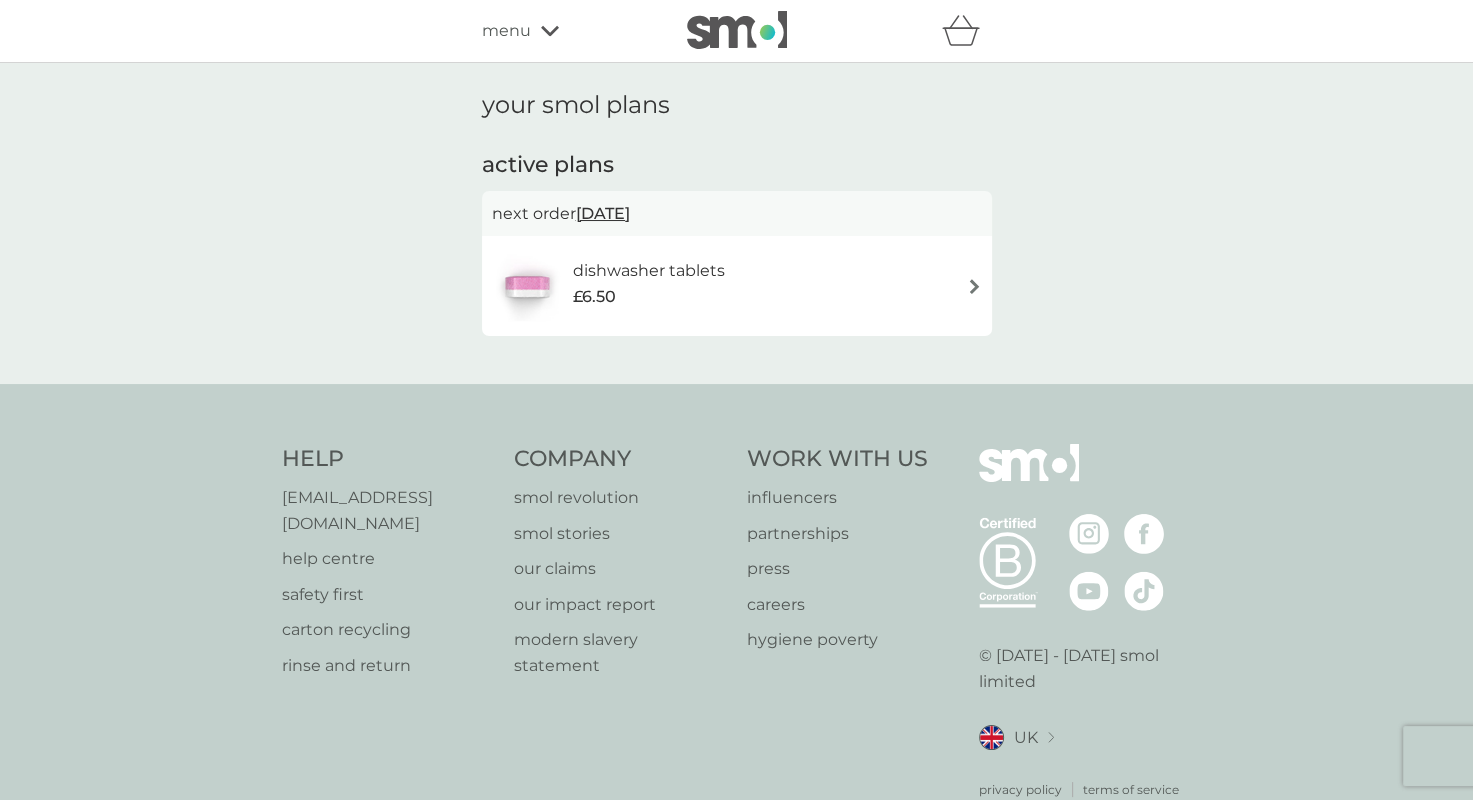click at bounding box center (737, 30) 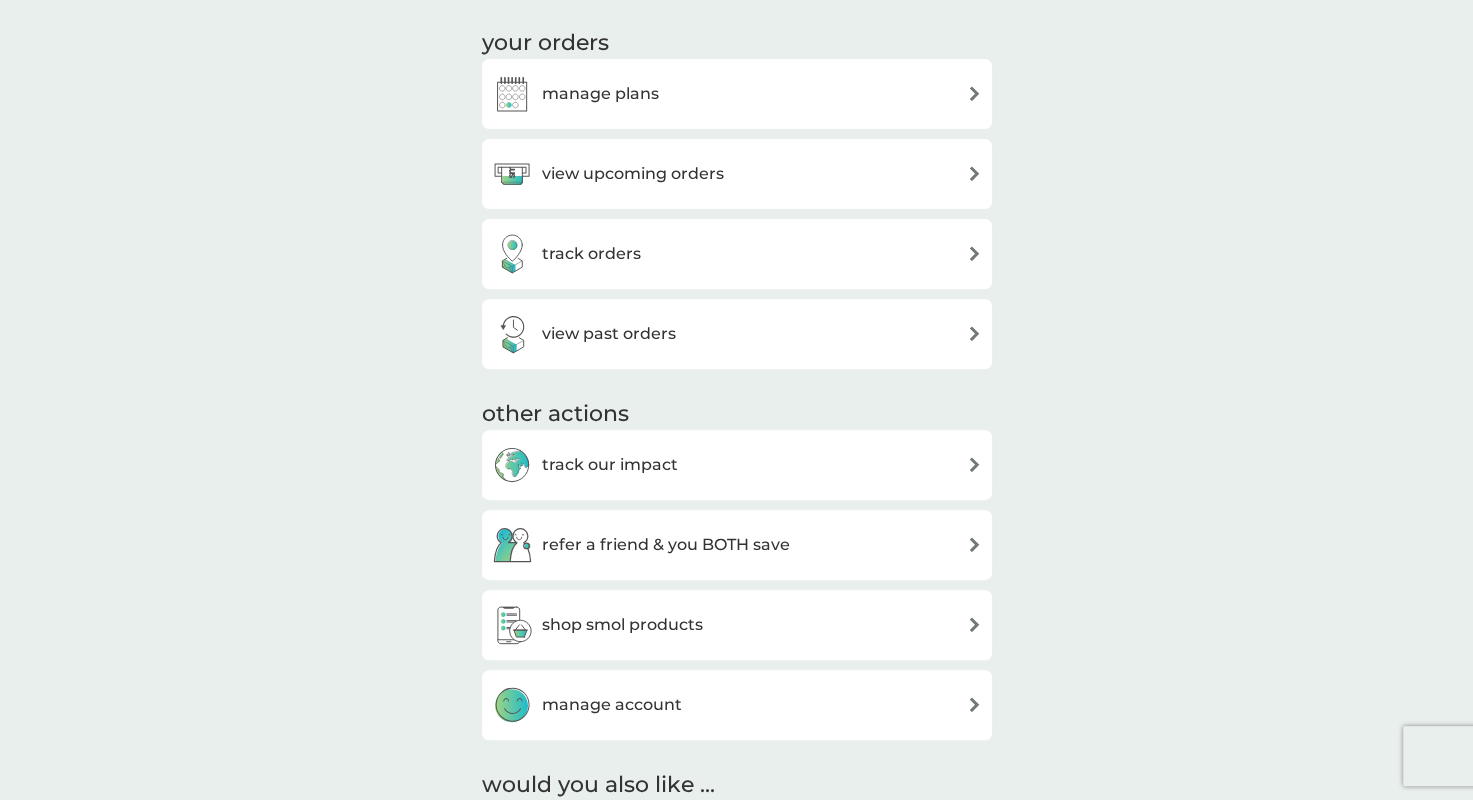 scroll, scrollTop: 496, scrollLeft: 0, axis: vertical 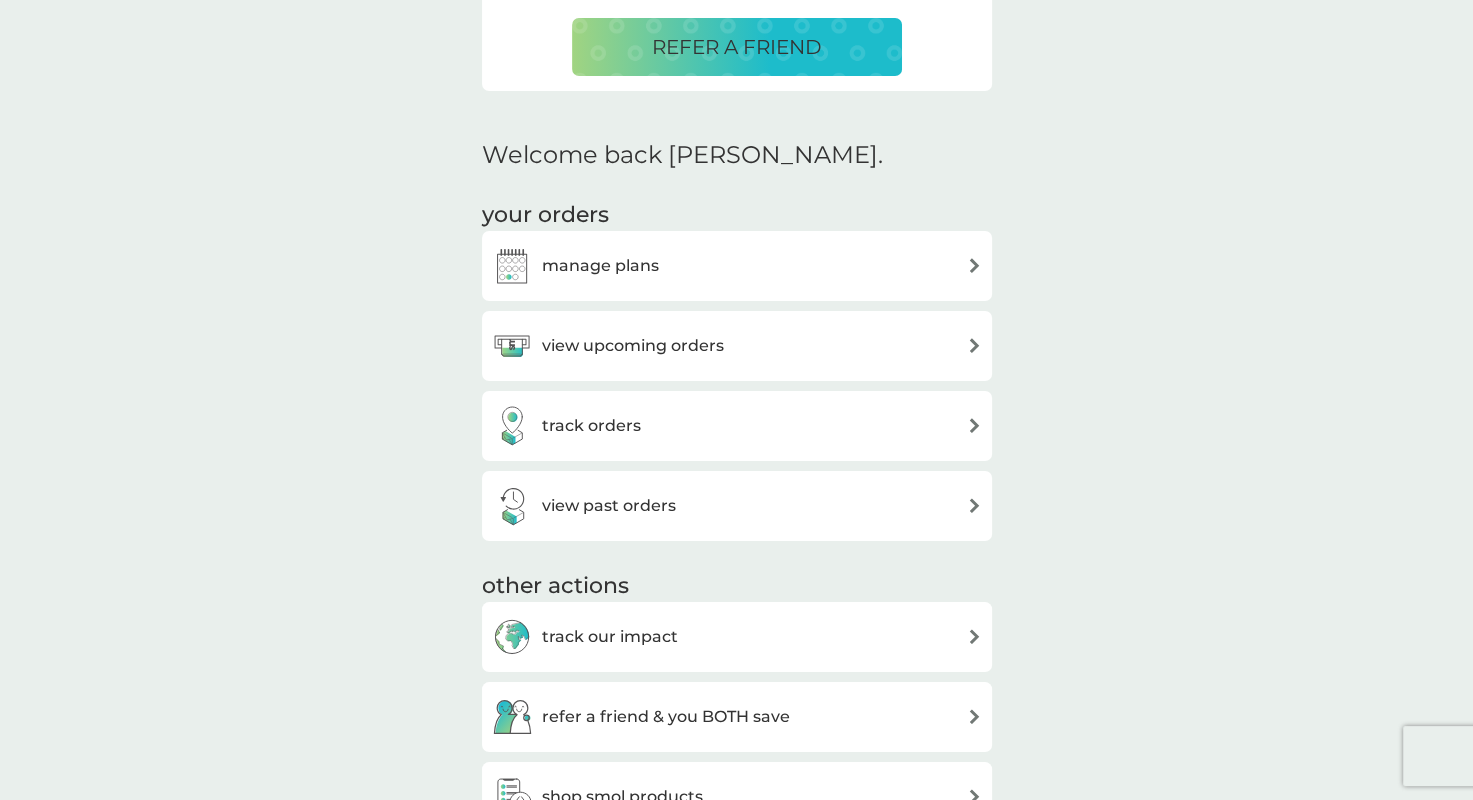 click on "manage plans" at bounding box center [737, 266] 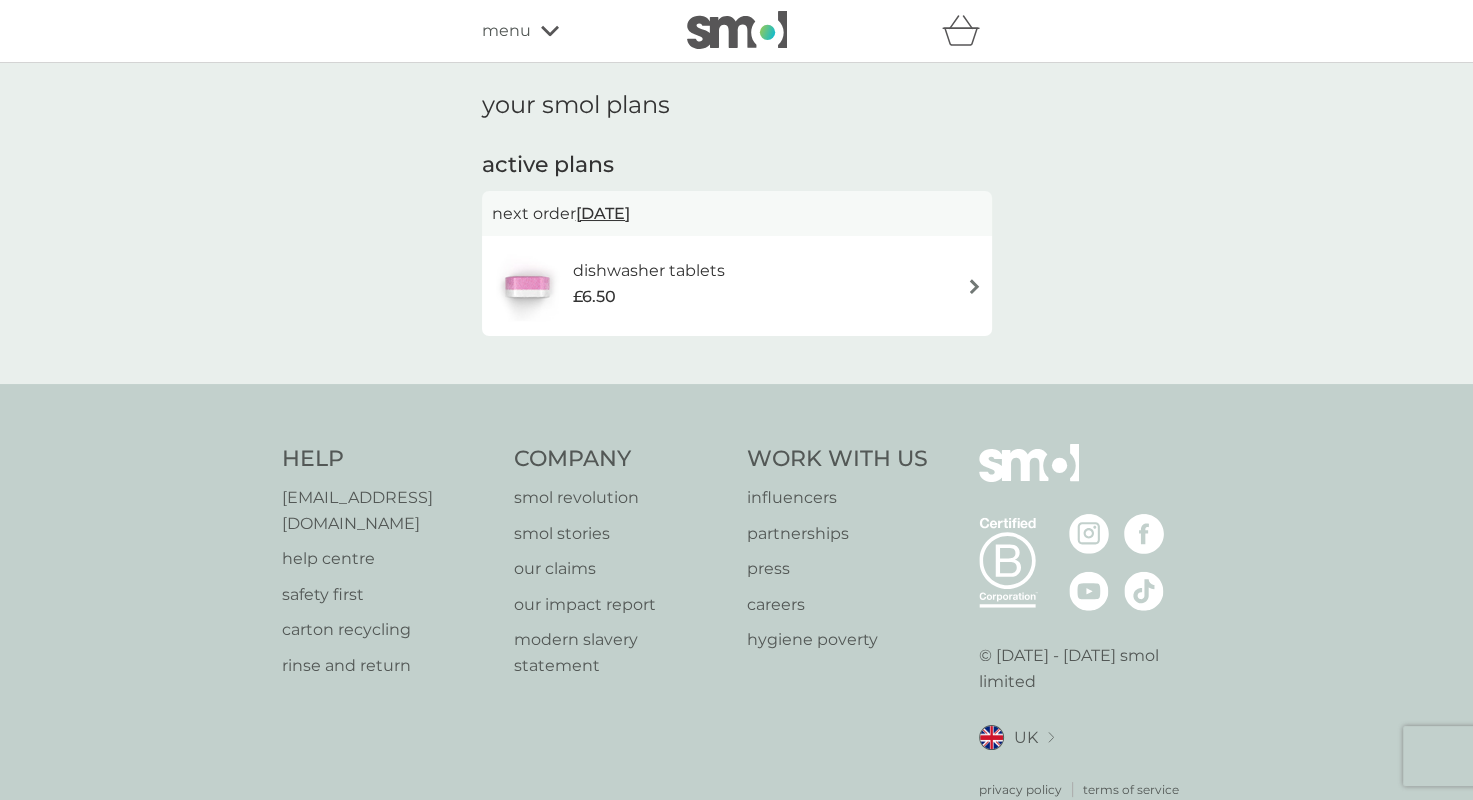 click on "dishwasher tablets £6.50" at bounding box center (737, 286) 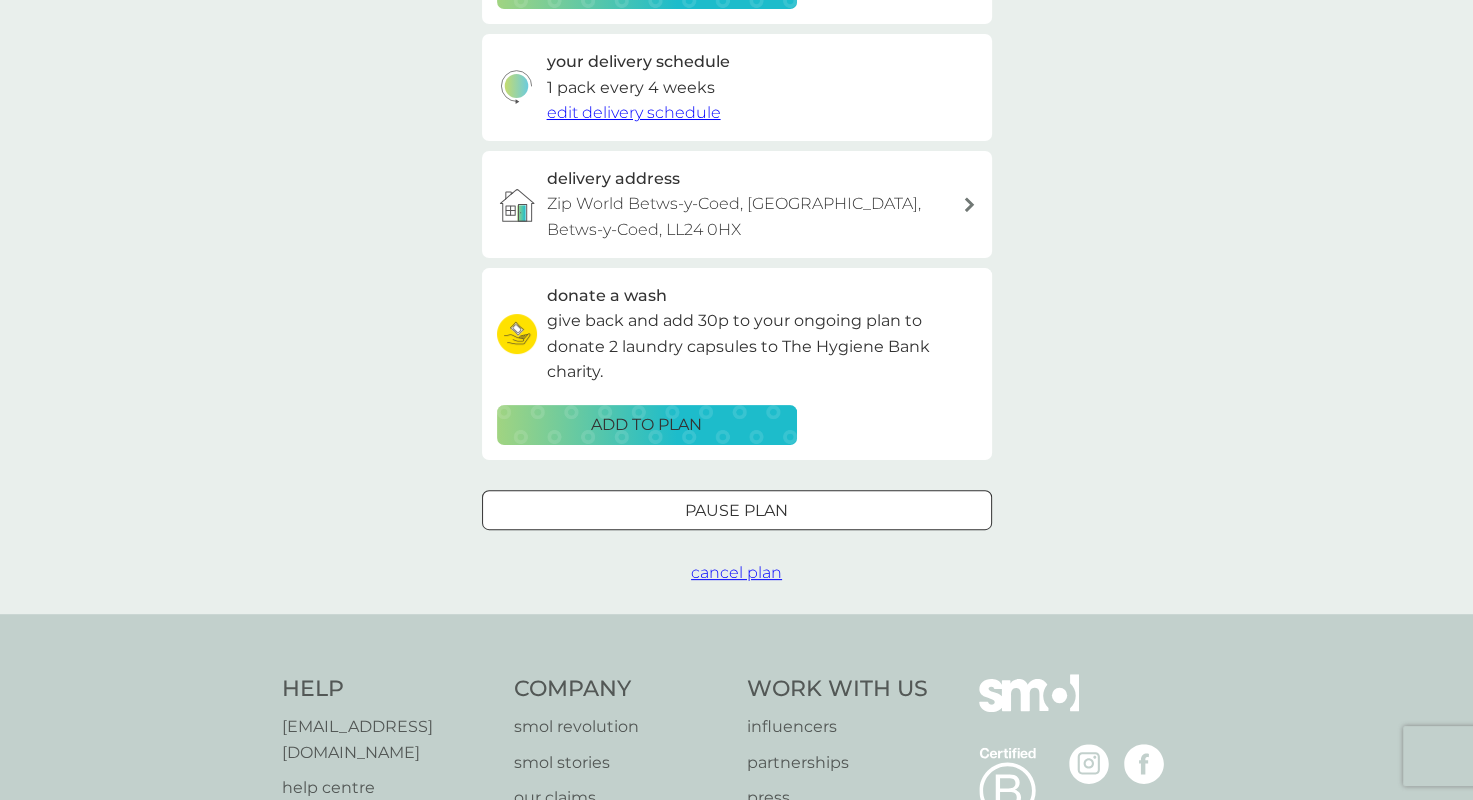 scroll, scrollTop: 456, scrollLeft: 0, axis: vertical 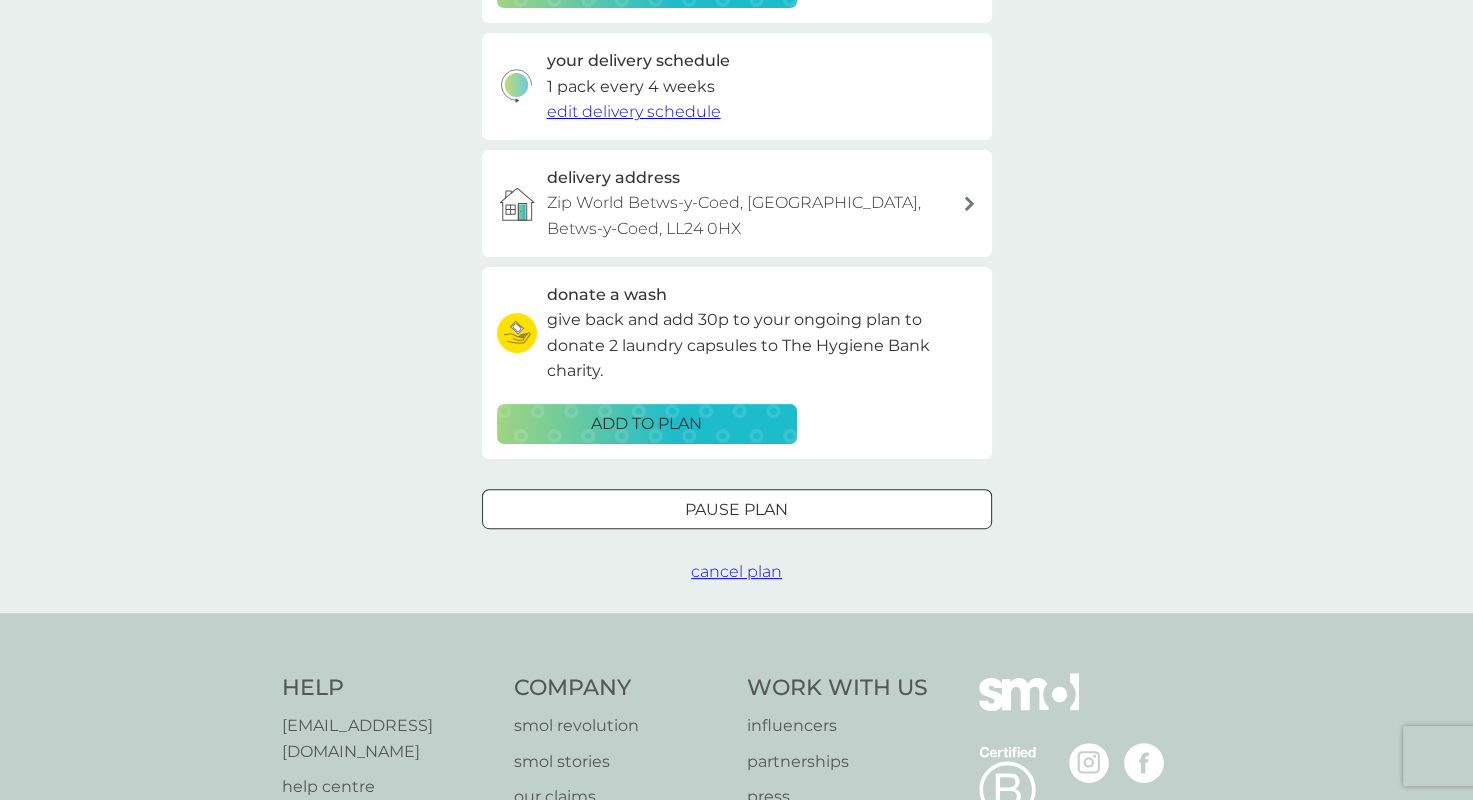 click on "cancel plan" at bounding box center (736, 571) 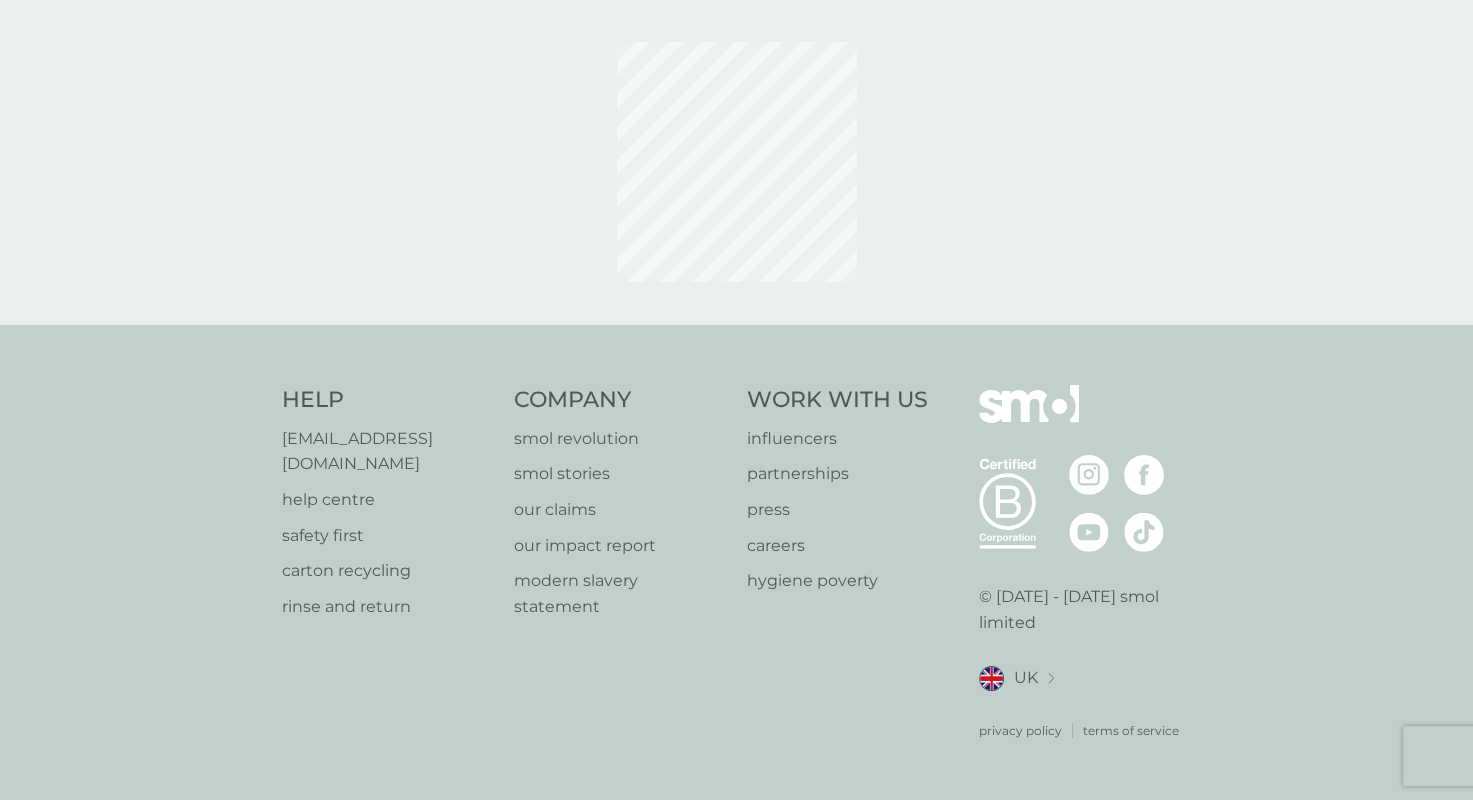 scroll, scrollTop: 0, scrollLeft: 0, axis: both 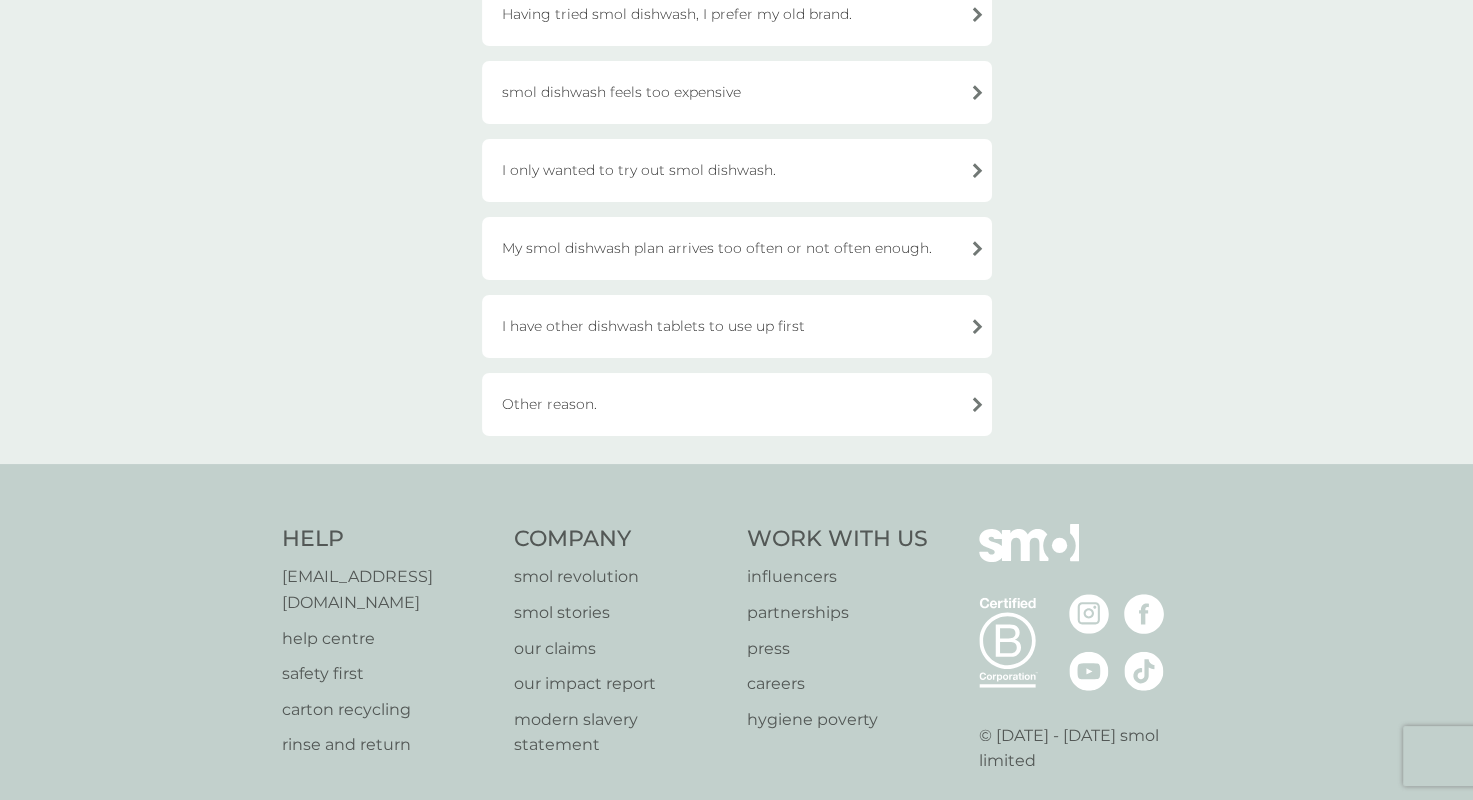 click on "Other reason." at bounding box center [737, 404] 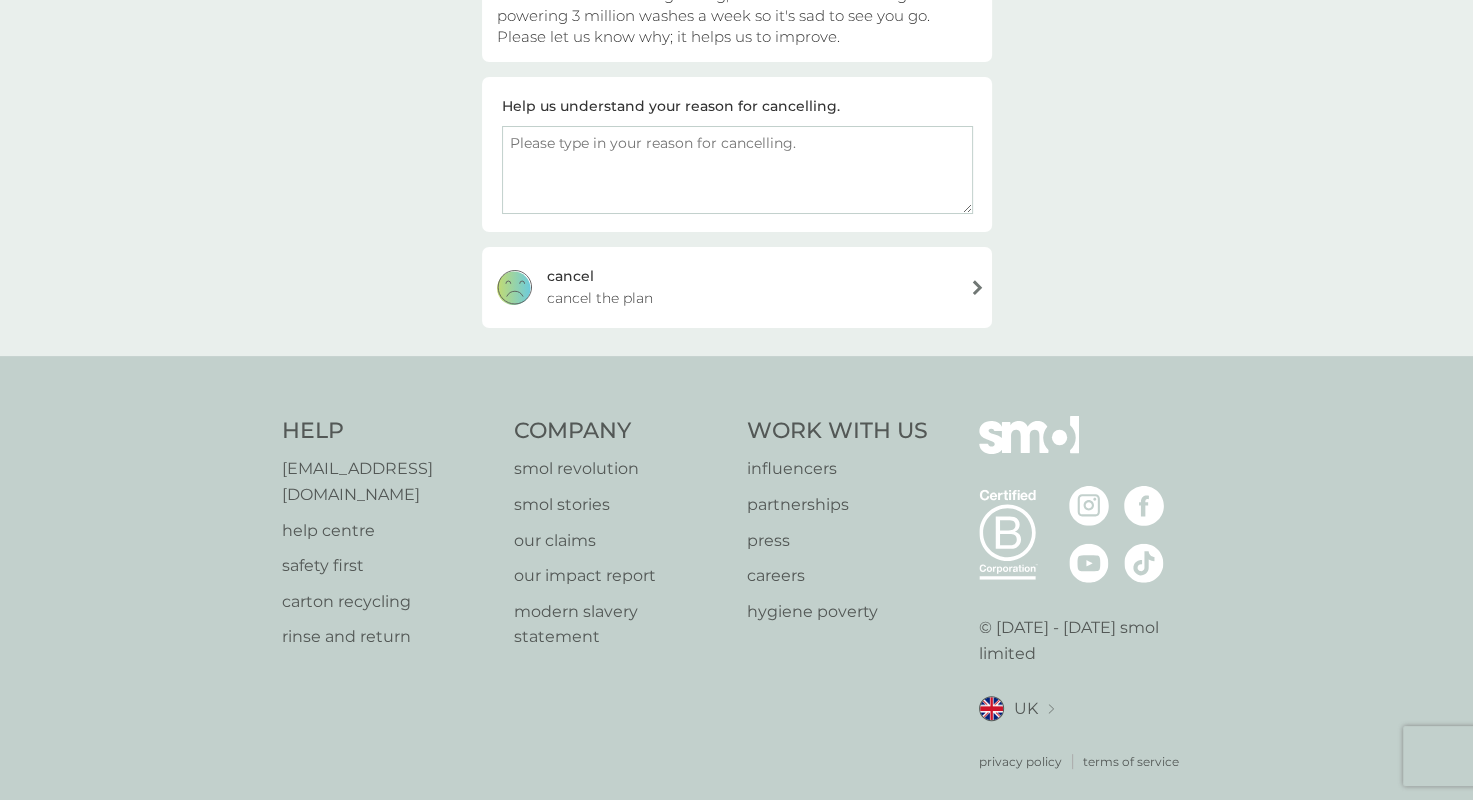 click on "[PERSON_NAME] the plan" at bounding box center (737, 287) 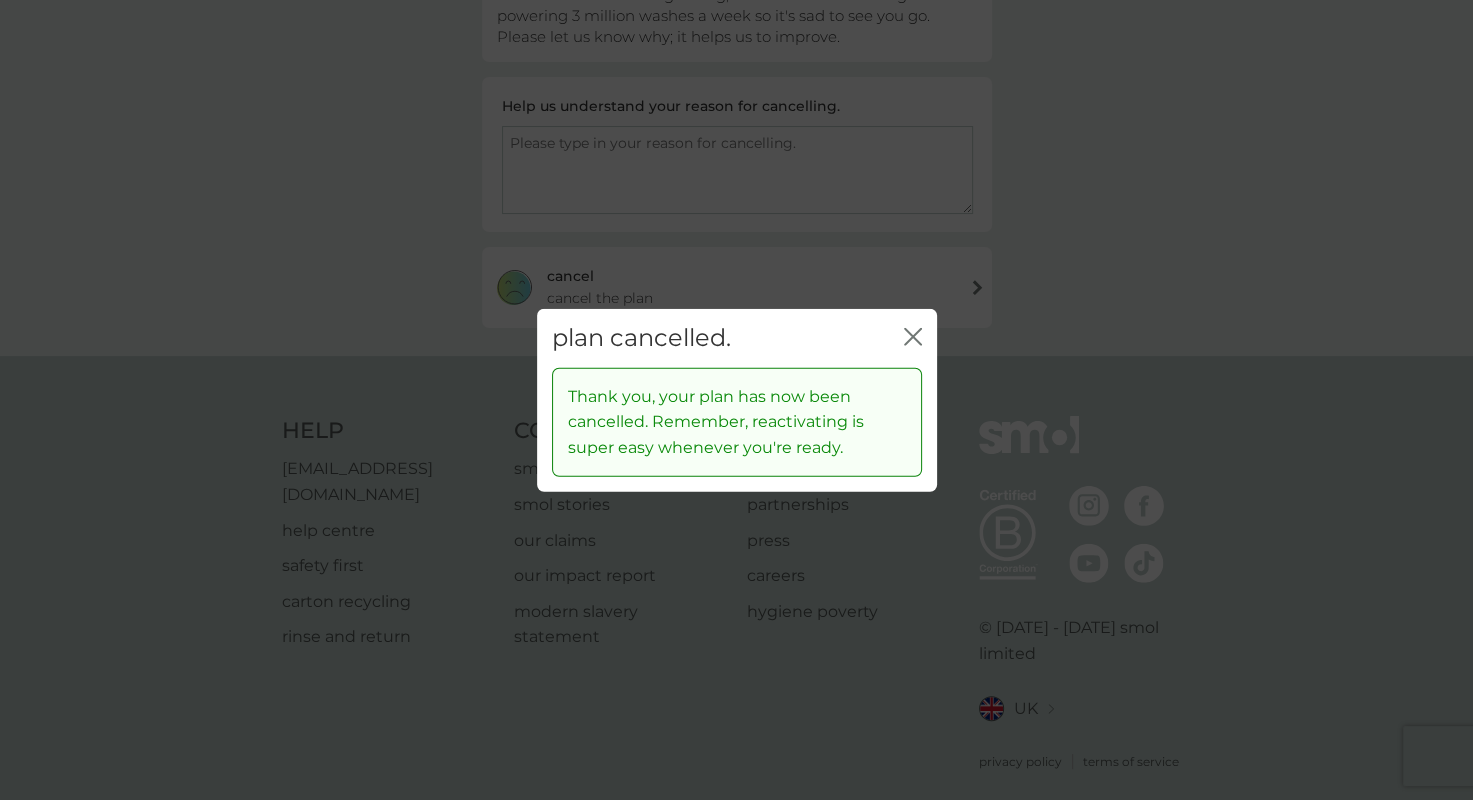click on "close" 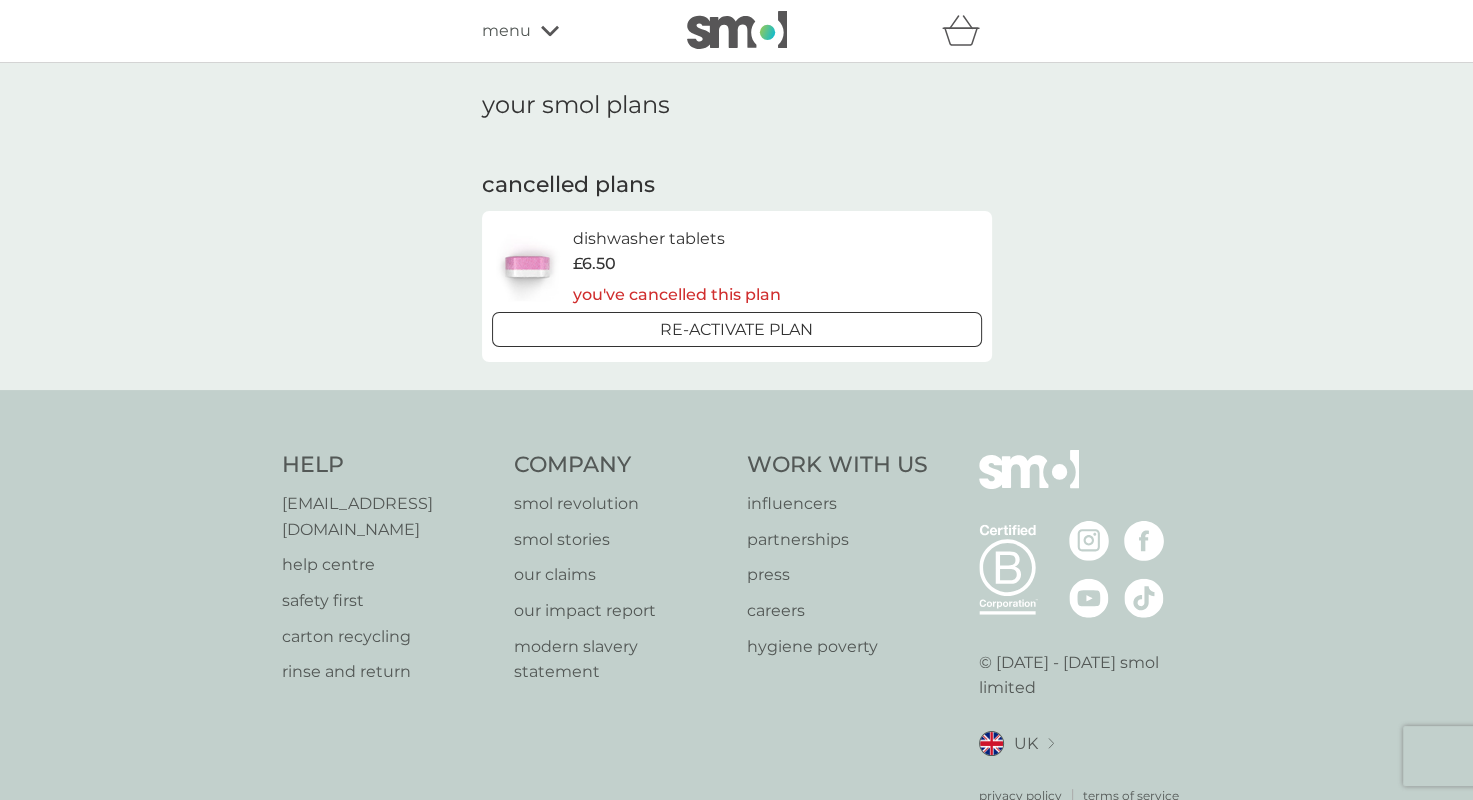 click on "menu" at bounding box center (506, 31) 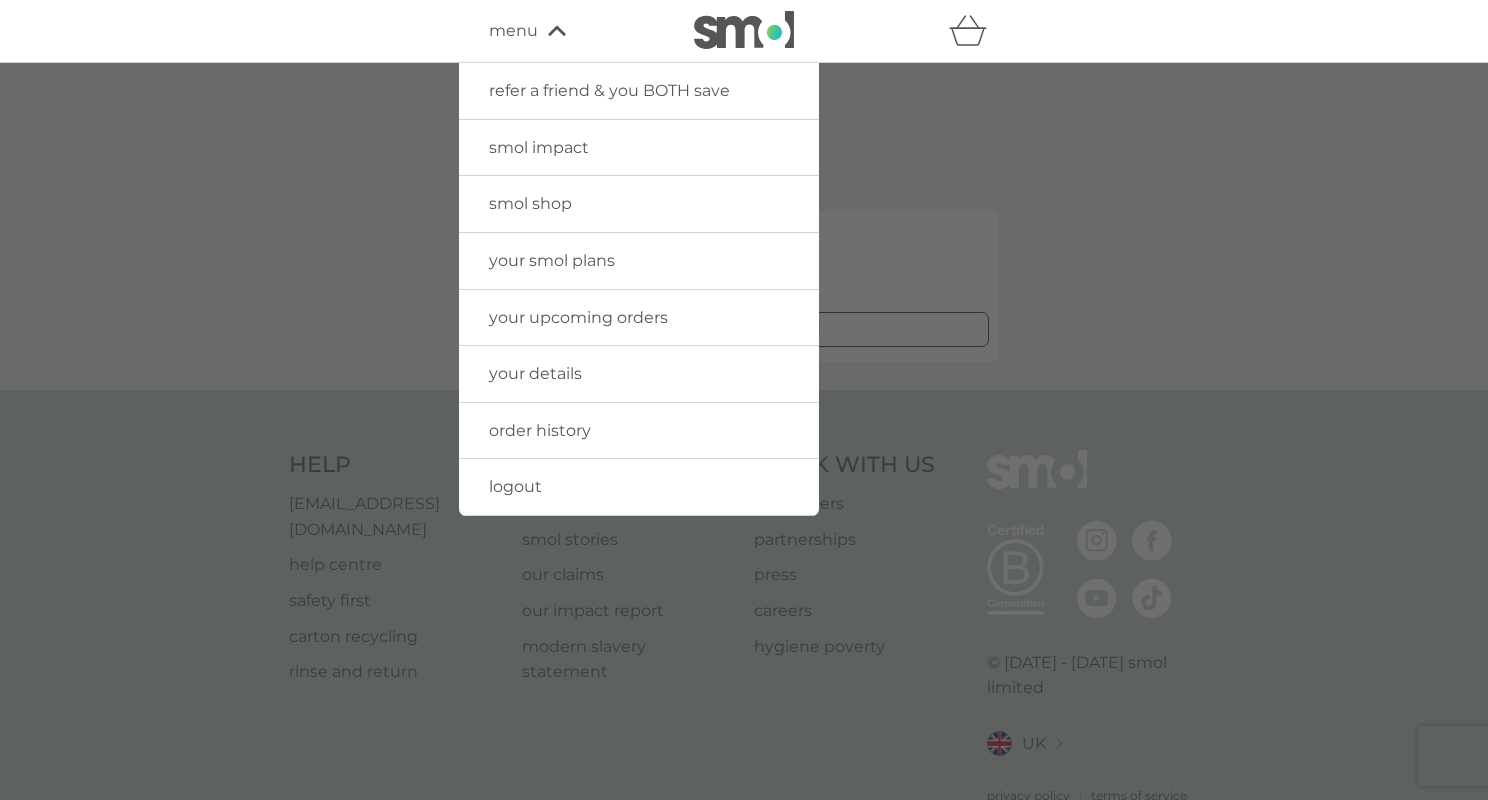 click at bounding box center (744, 30) 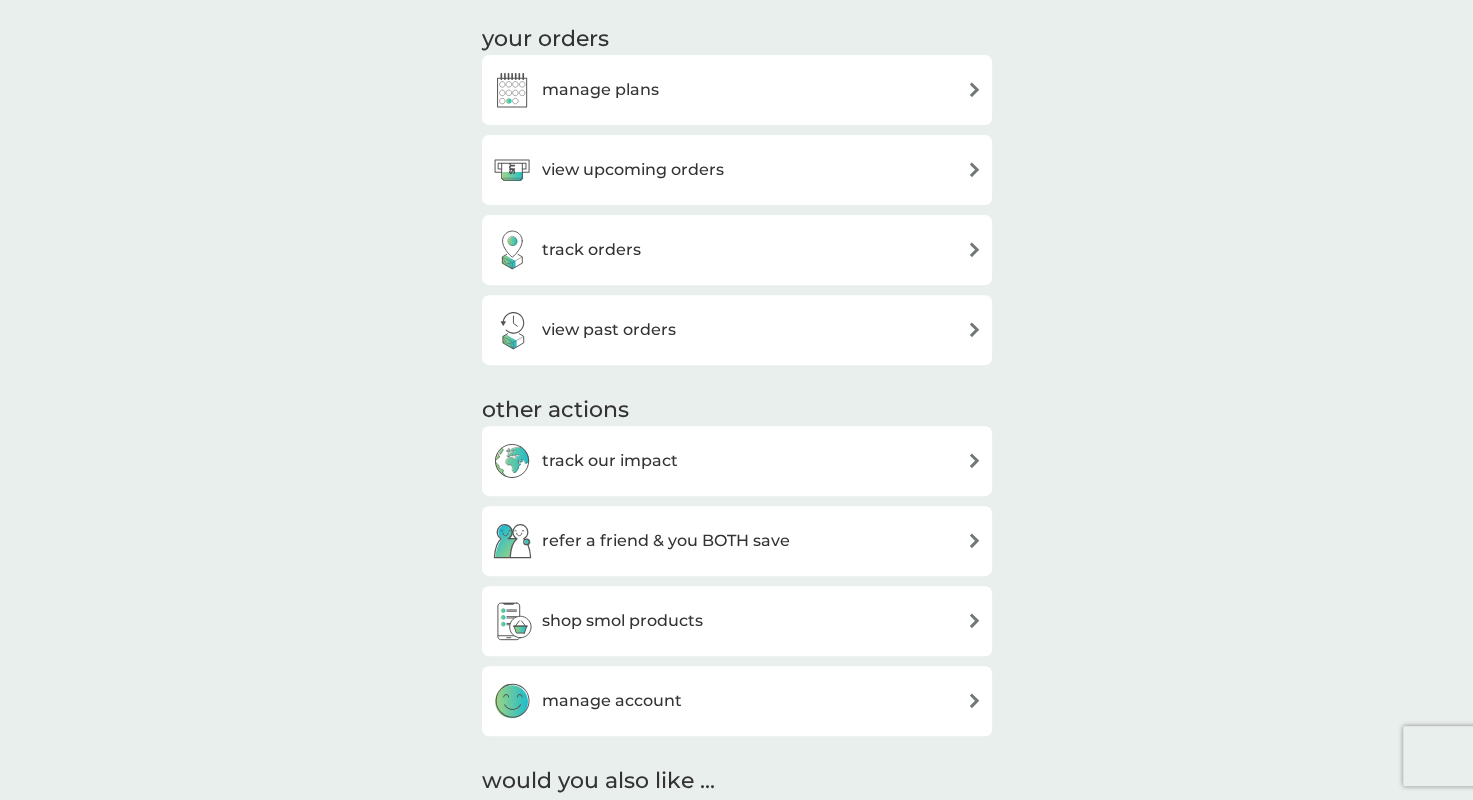 scroll, scrollTop: 675, scrollLeft: 0, axis: vertical 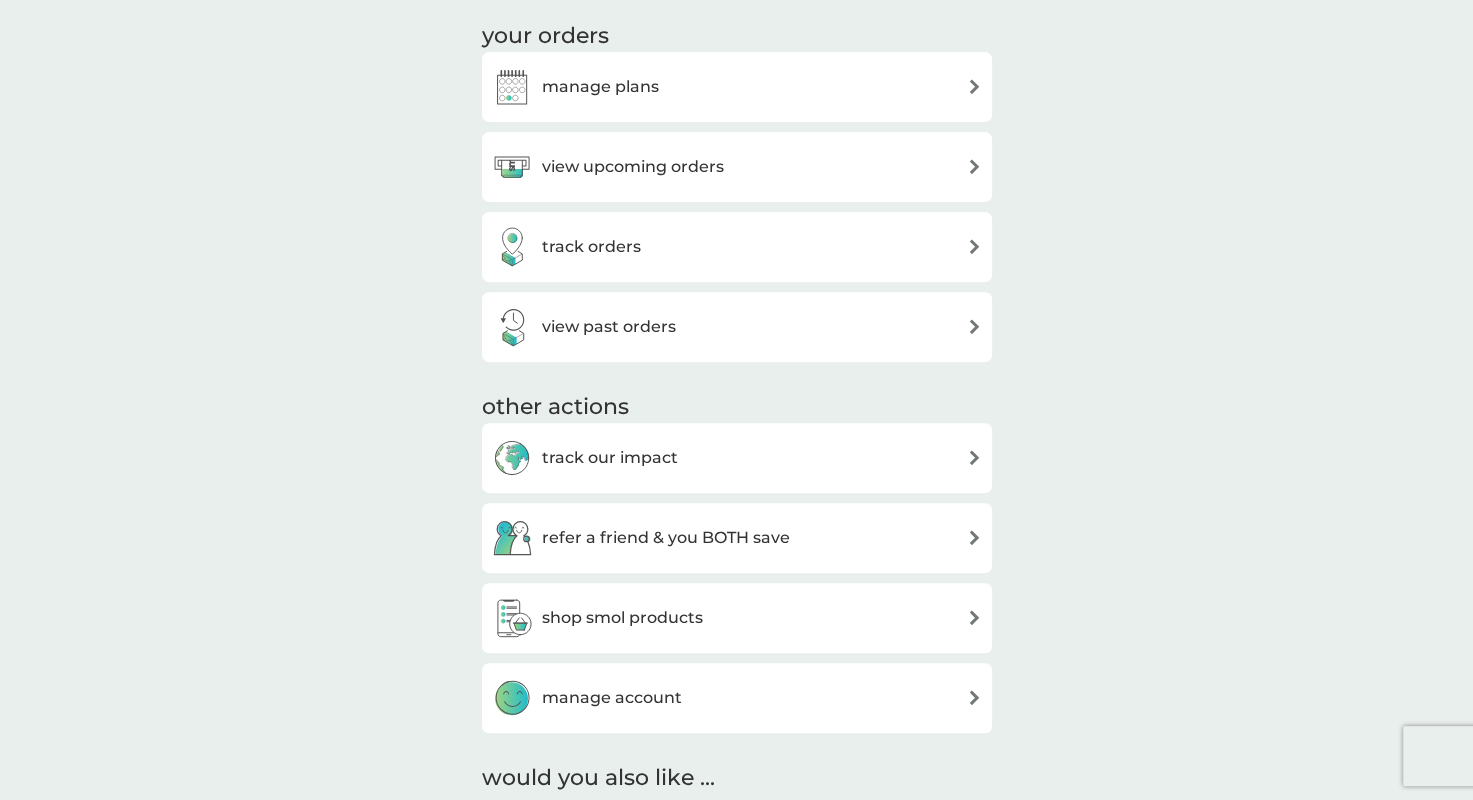 click on "view past orders" at bounding box center [737, 327] 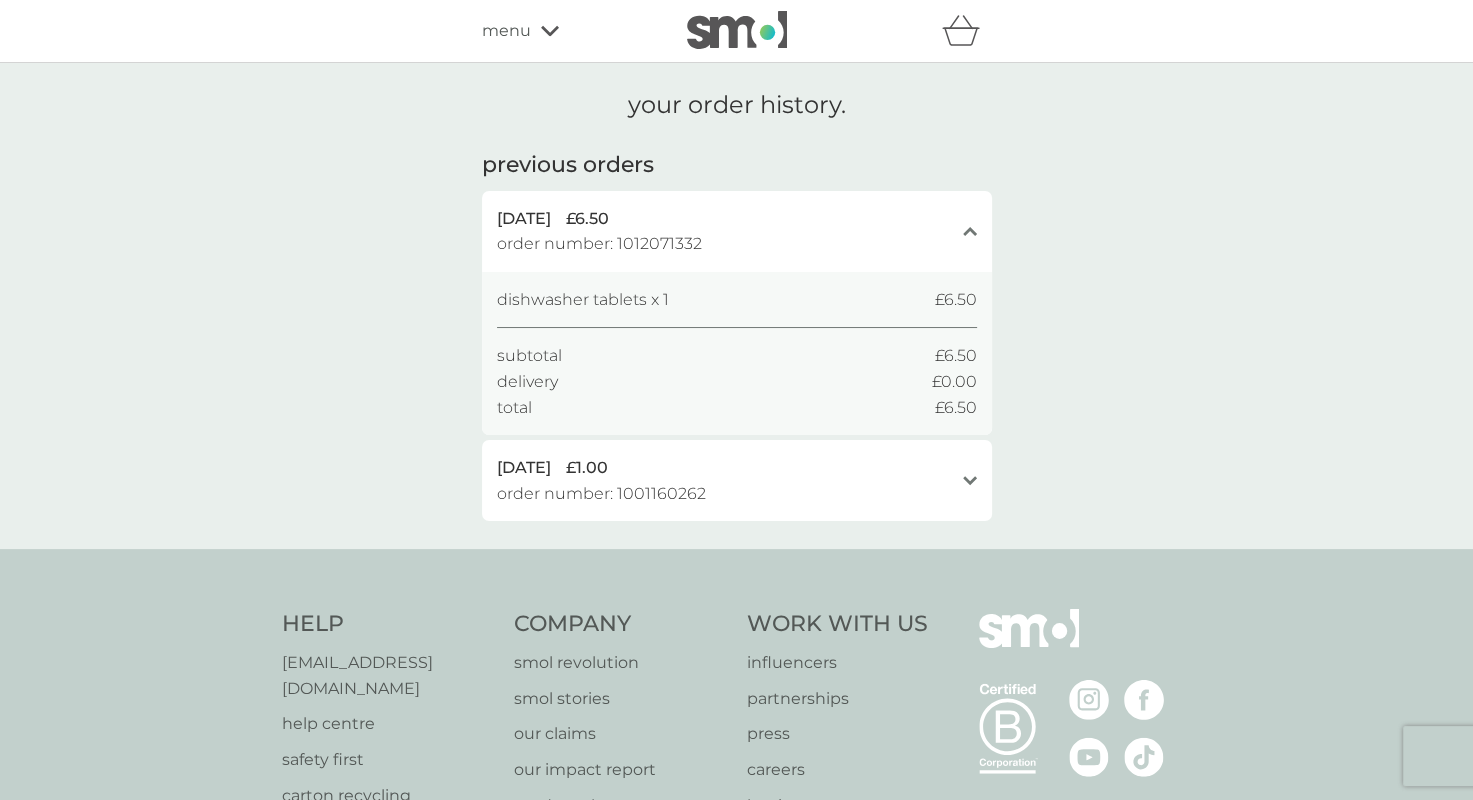 click on "close" at bounding box center [970, 231] 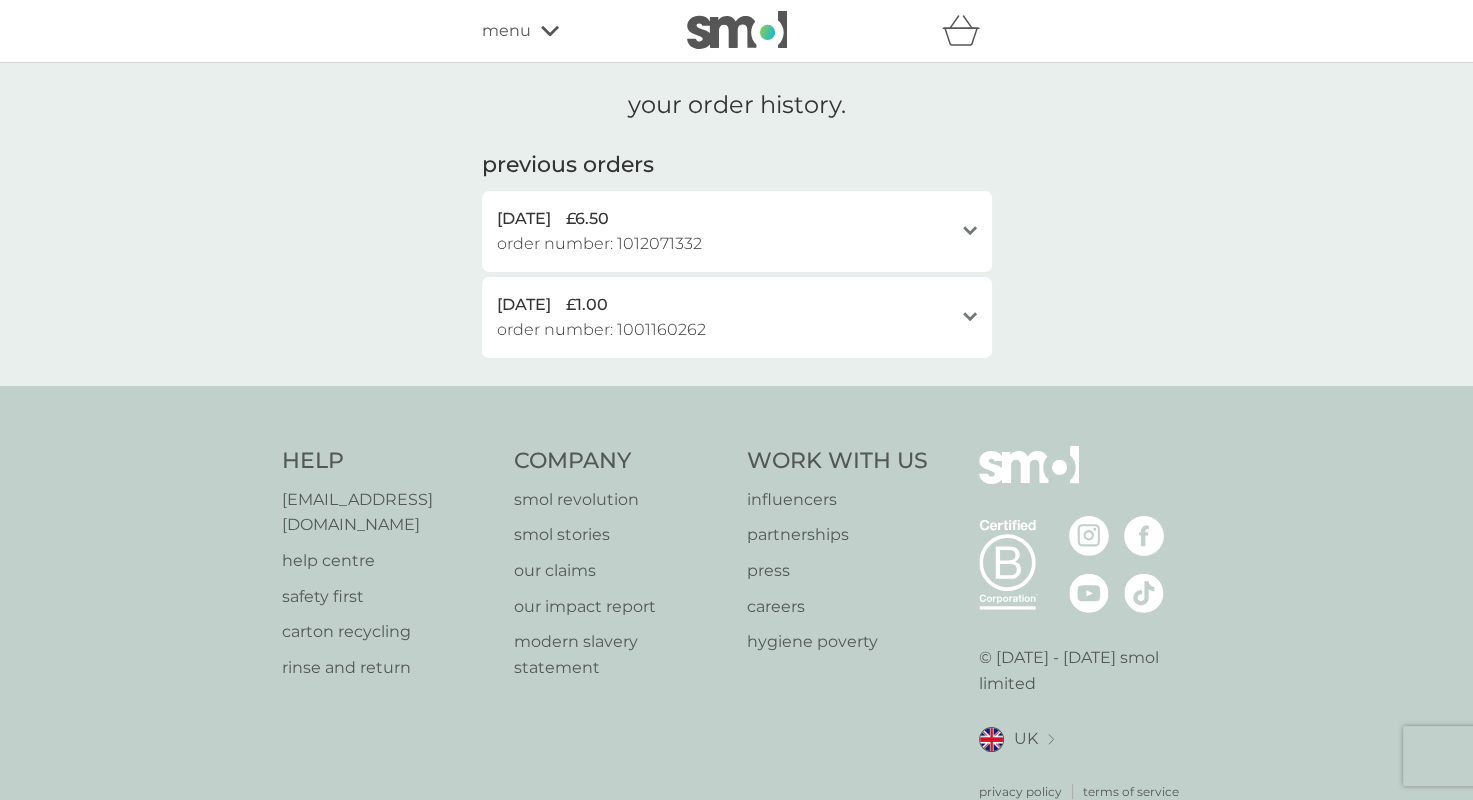 click on "open" at bounding box center (970, 231) 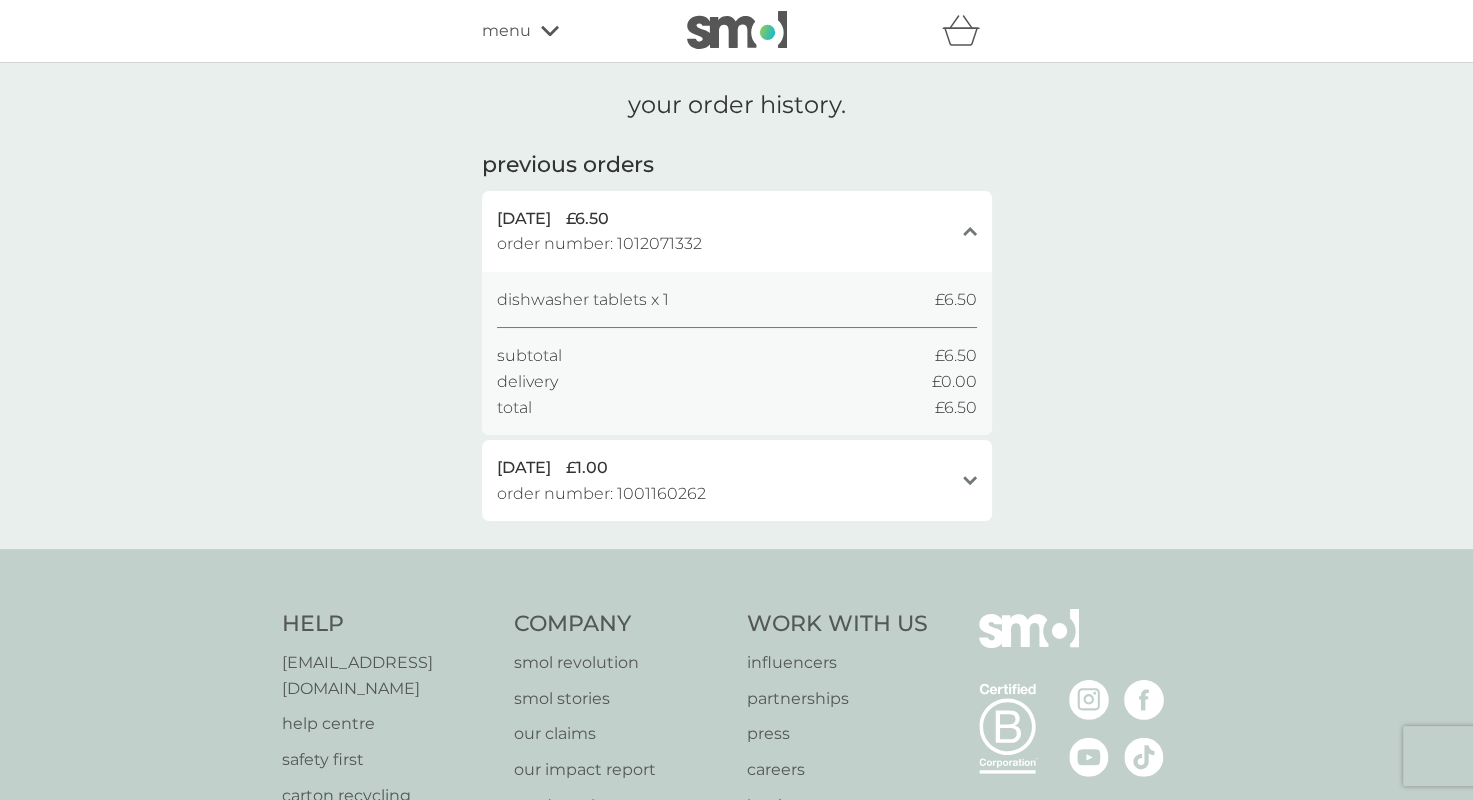 drag, startPoint x: 971, startPoint y: 239, endPoint x: 1189, endPoint y: 463, distance: 312.57 